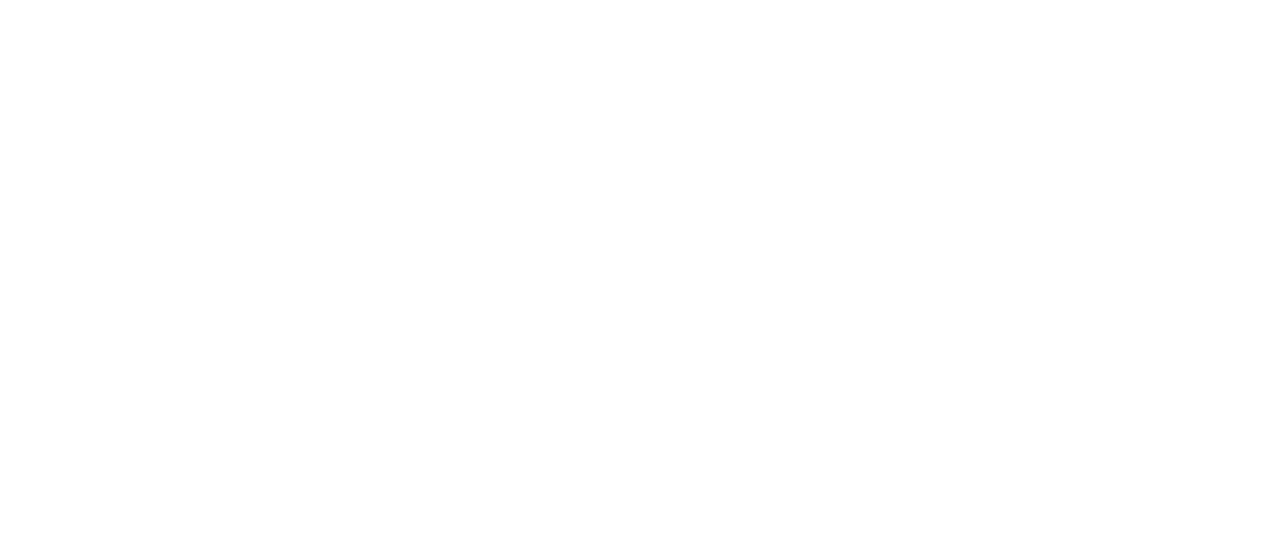 scroll, scrollTop: 0, scrollLeft: 0, axis: both 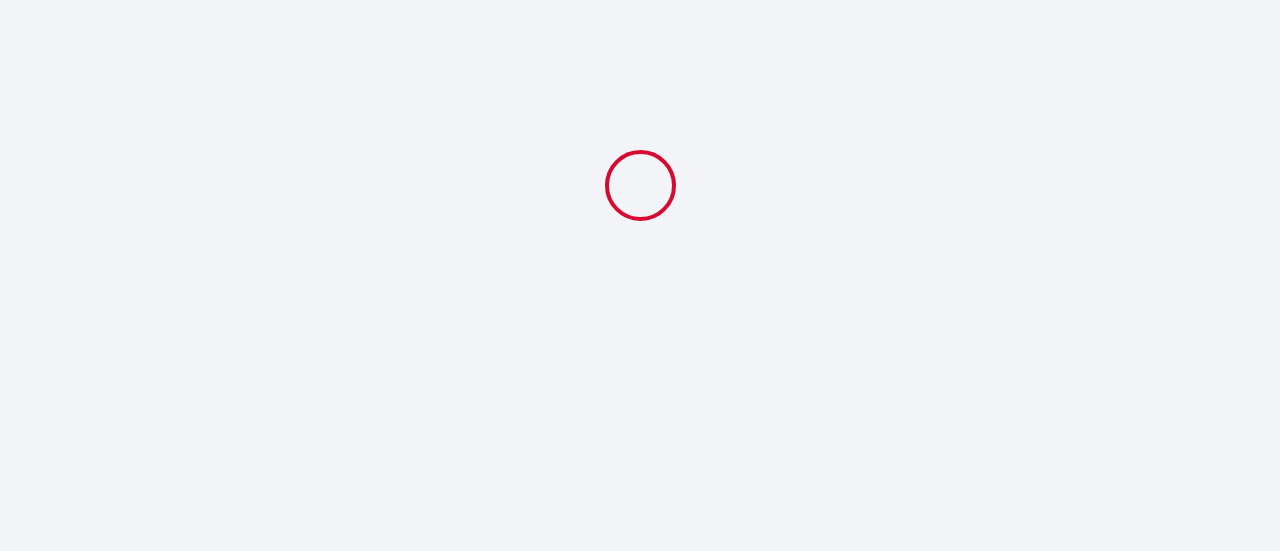 select 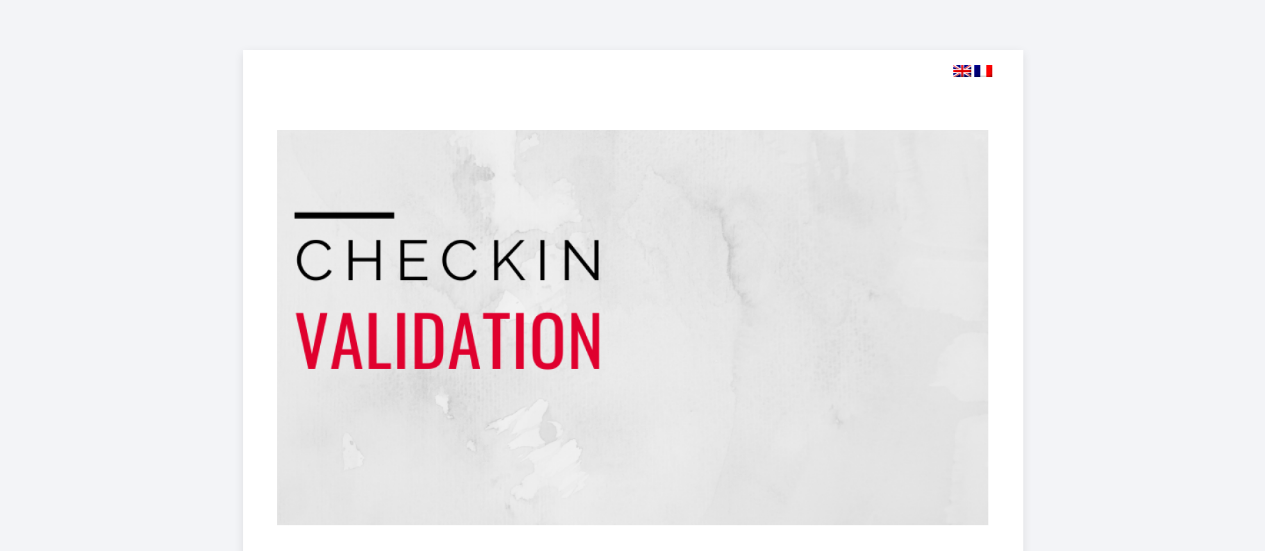 click at bounding box center [962, 71] 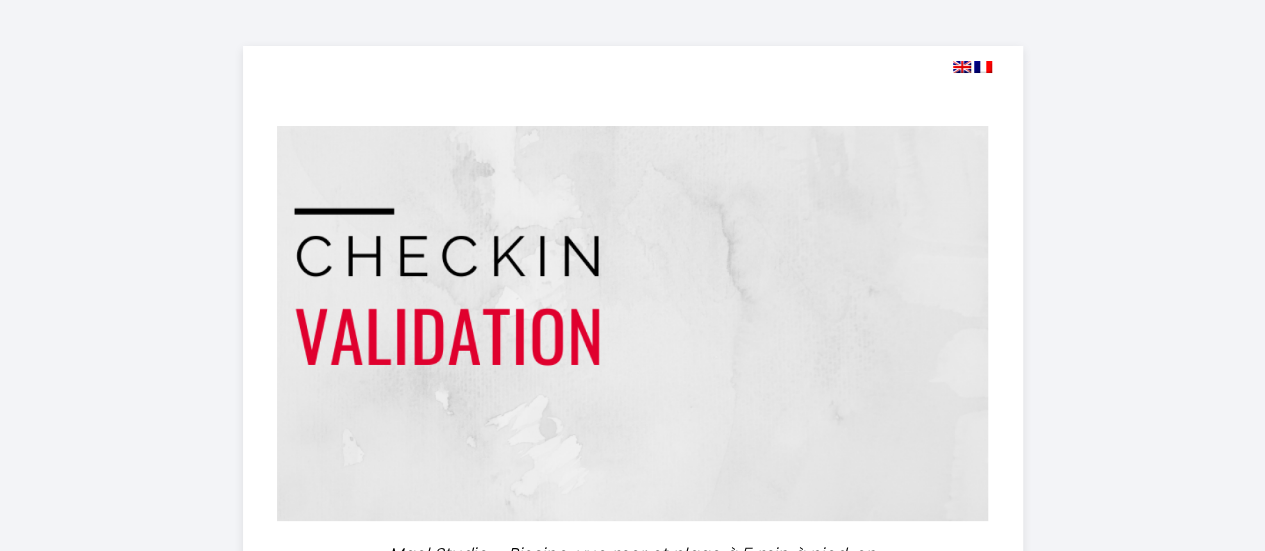 scroll, scrollTop: 0, scrollLeft: 0, axis: both 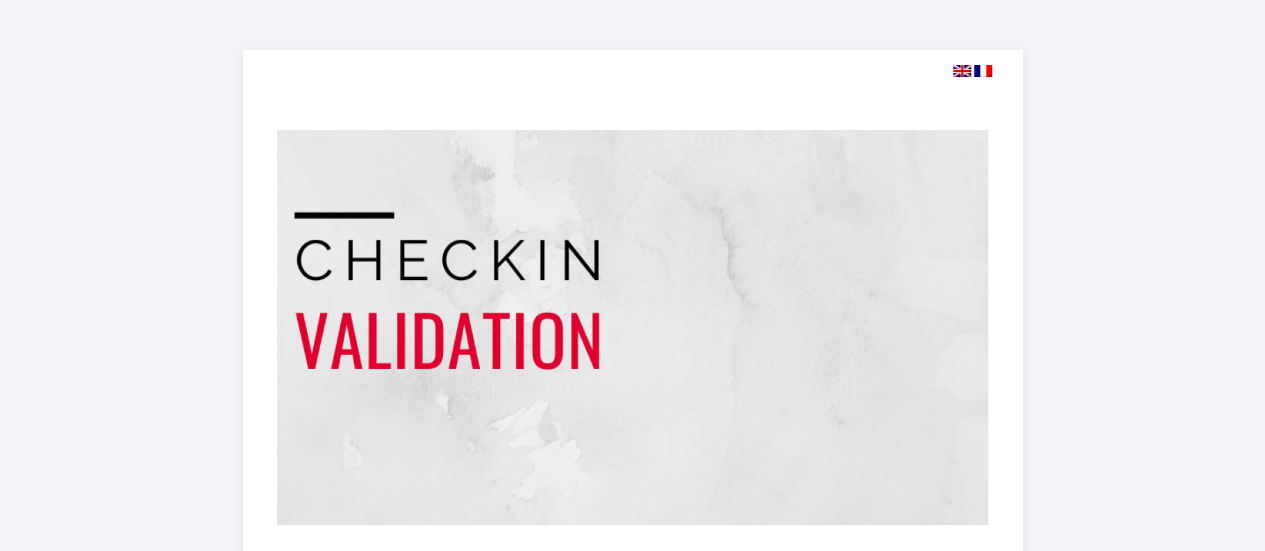 click at bounding box center [962, 71] 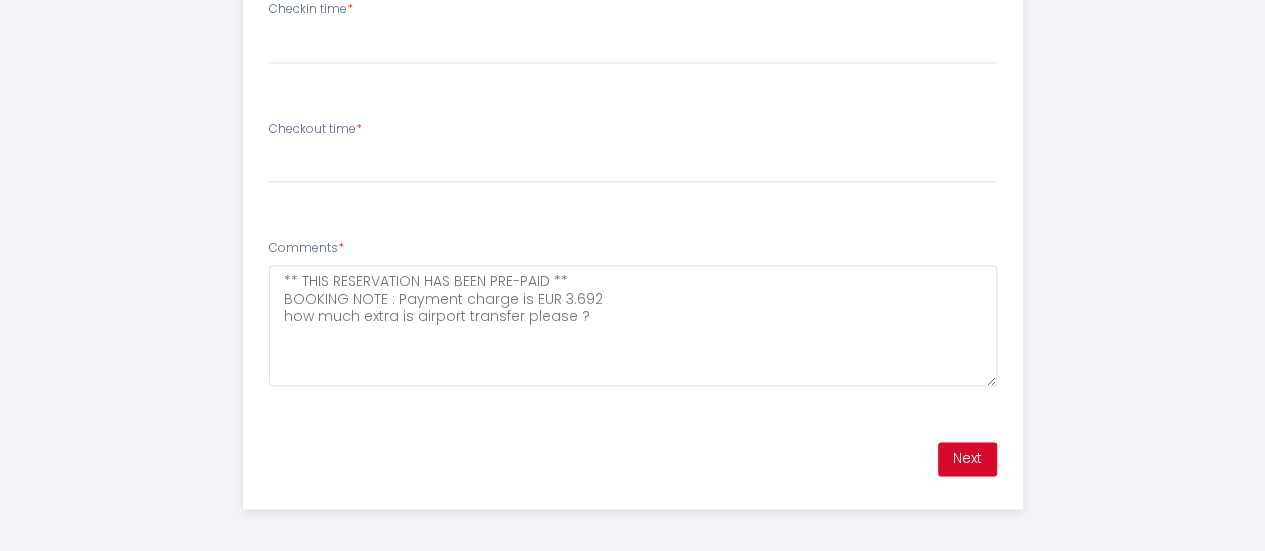 scroll, scrollTop: 1329, scrollLeft: 0, axis: vertical 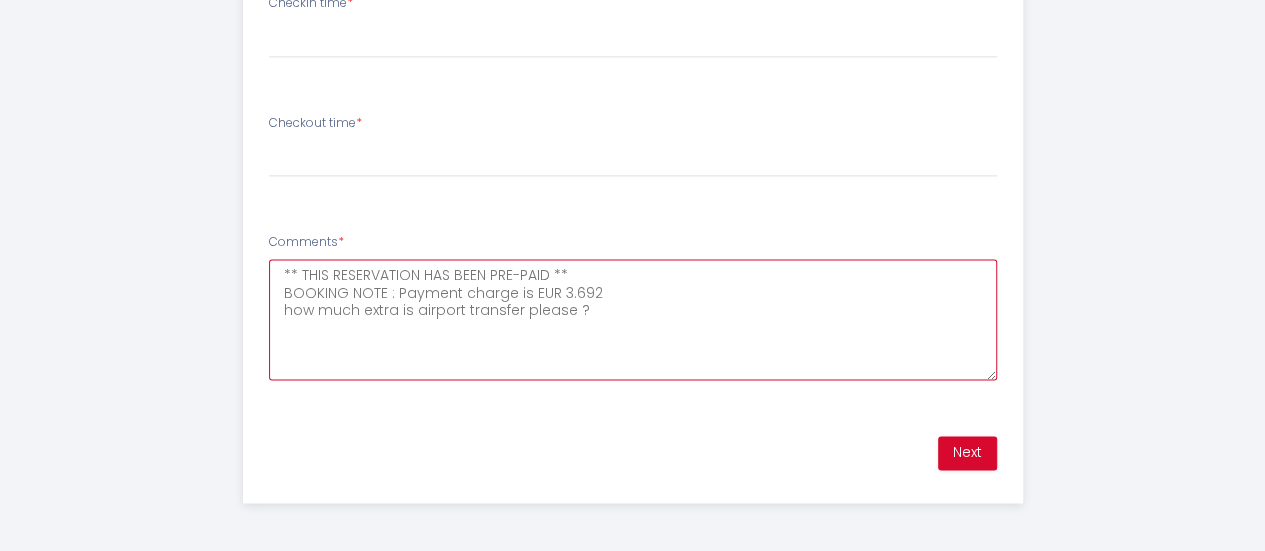 click on "** THIS RESERVATION HAS BEEN PRE-PAID **
BOOKING NOTE : Payment charge is EUR 3.692
how much extra is airport transfer please ?" at bounding box center [633, 319] 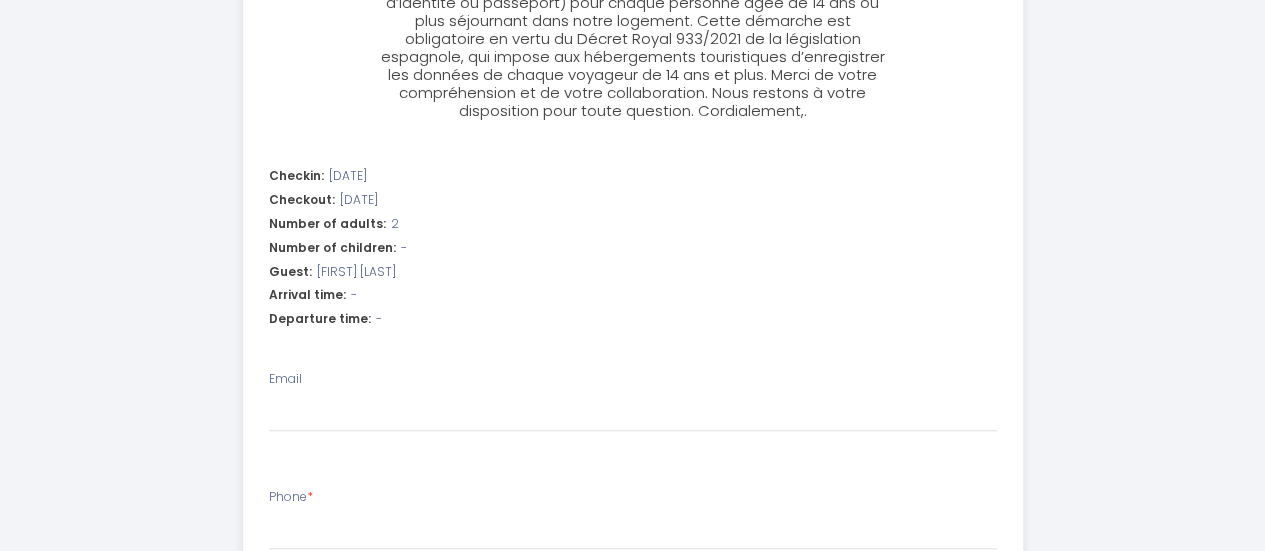 scroll, scrollTop: 718, scrollLeft: 0, axis: vertical 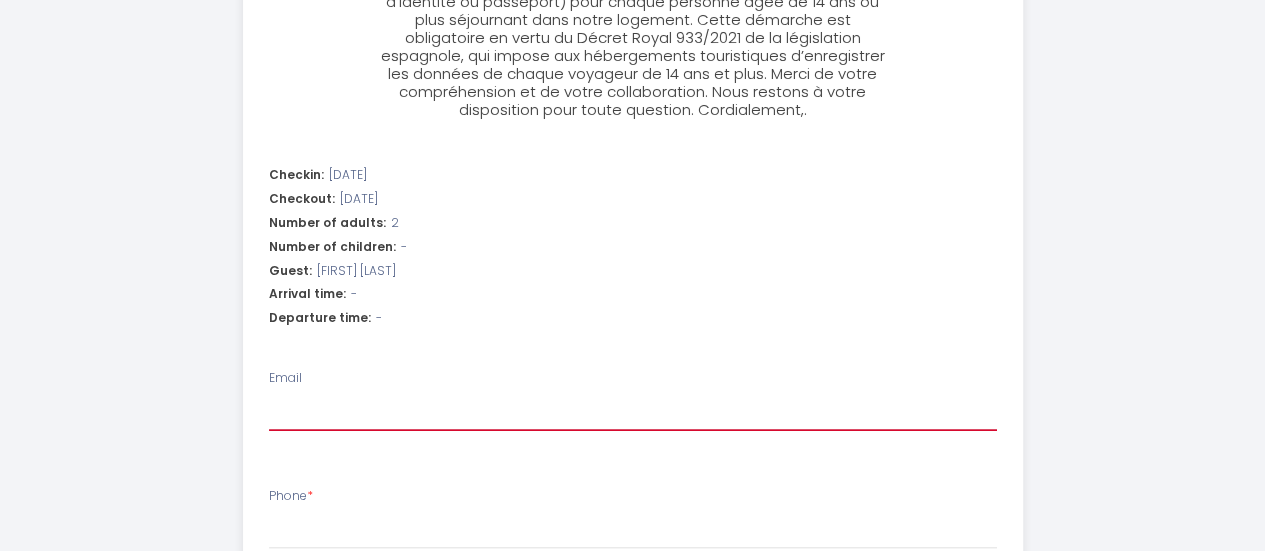 click on "Email" at bounding box center (633, 413) 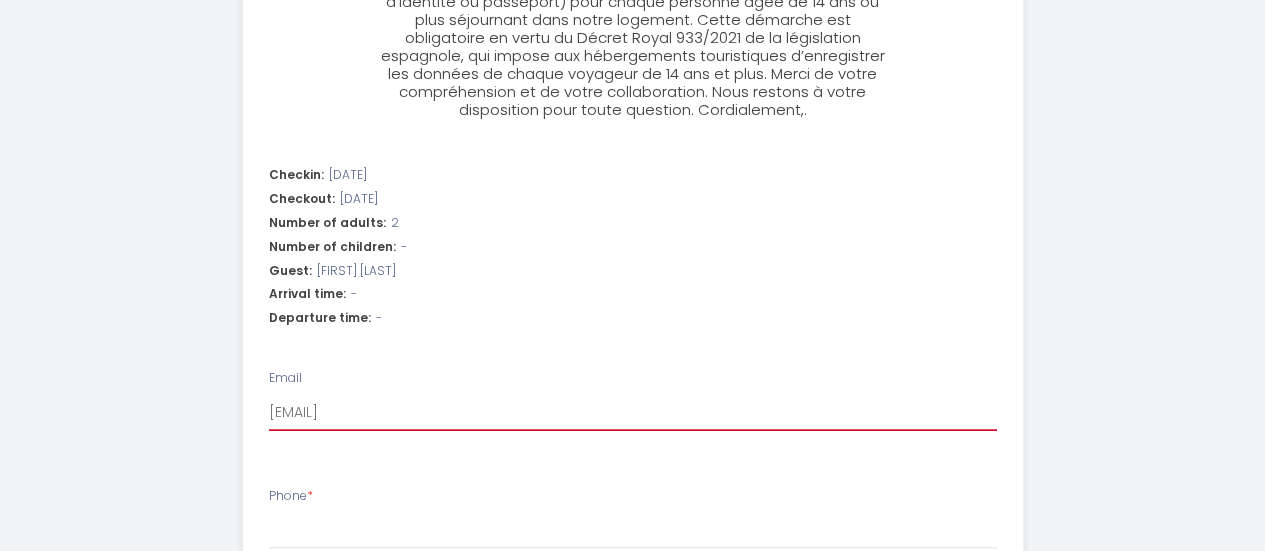 select 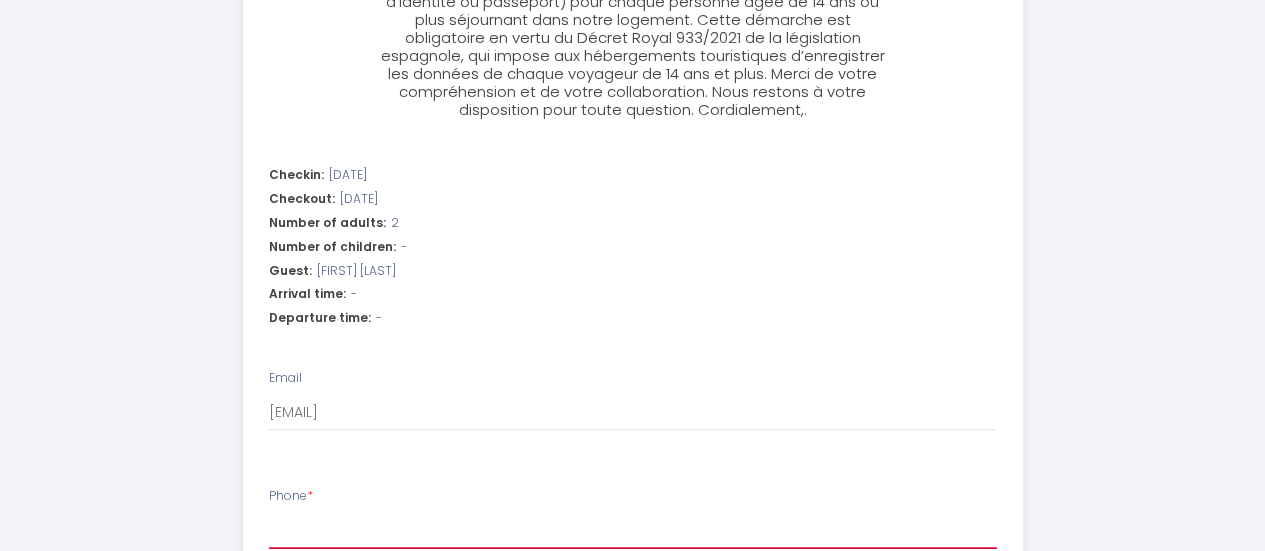 click on "Phone
*" at bounding box center [633, 531] 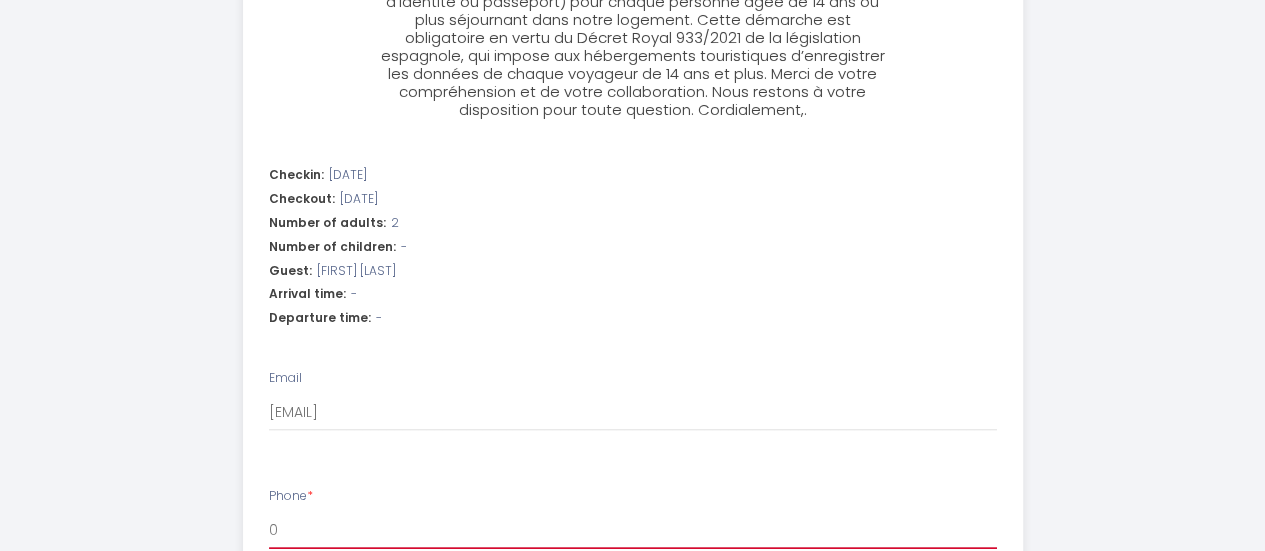 select 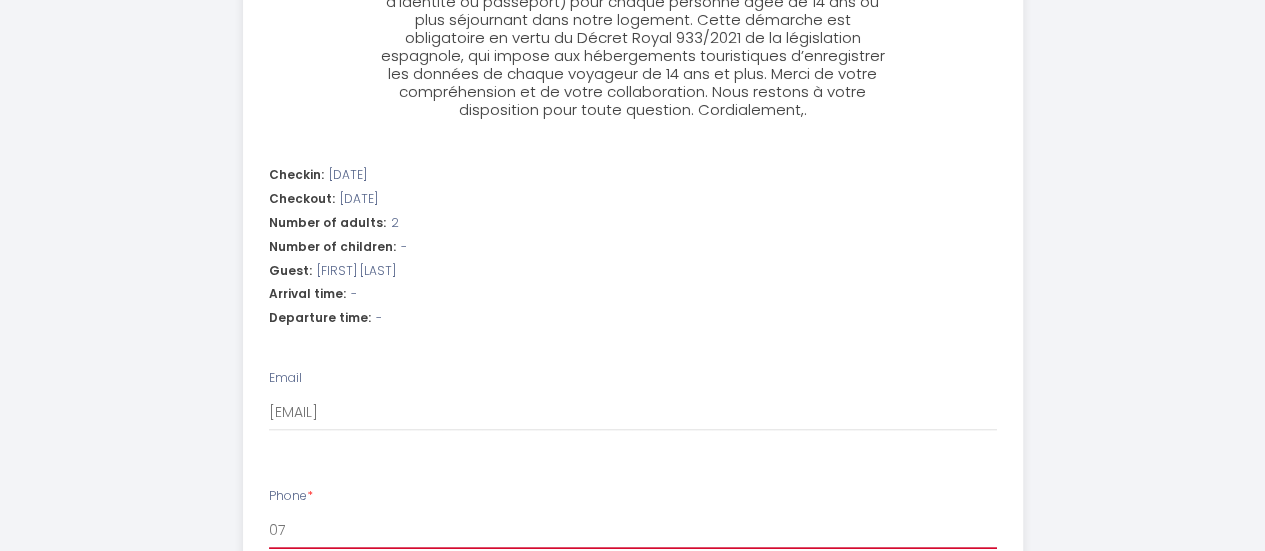 select 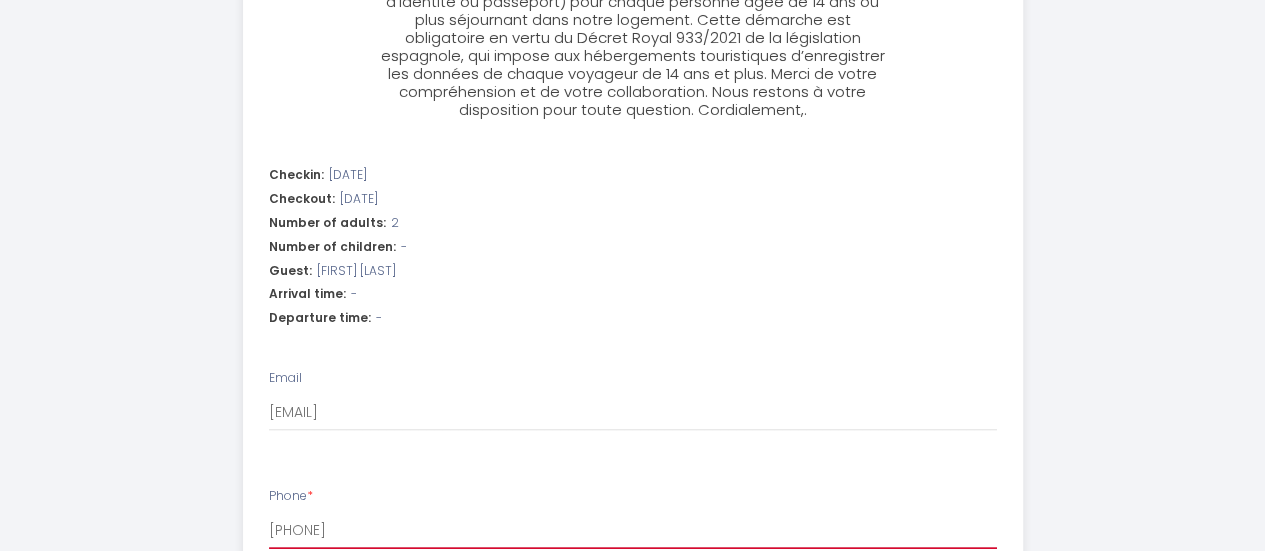select 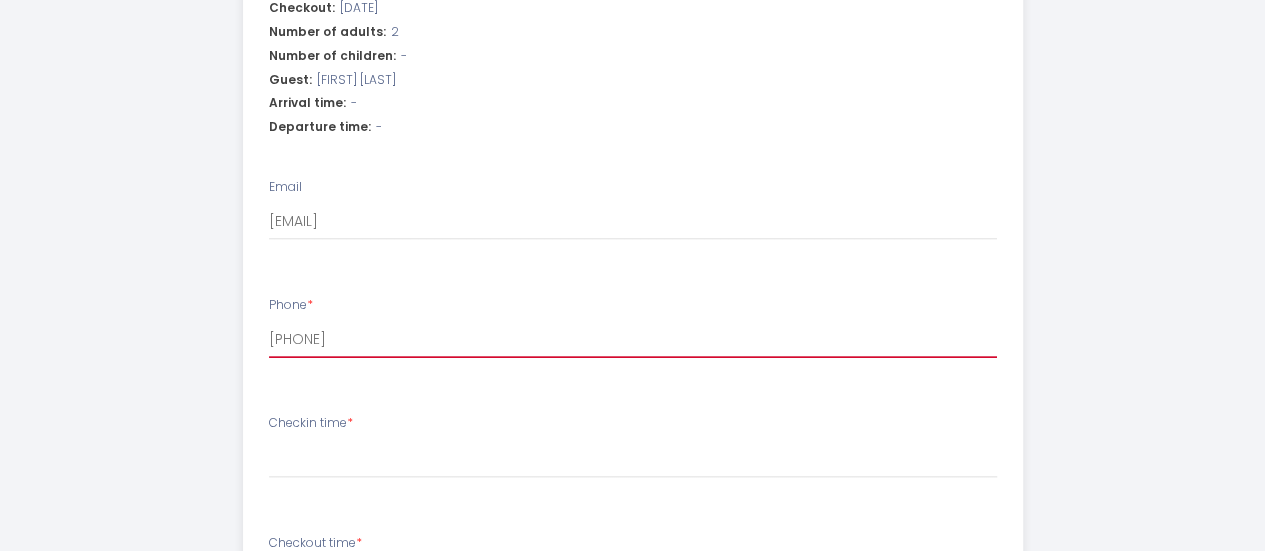 scroll, scrollTop: 935, scrollLeft: 0, axis: vertical 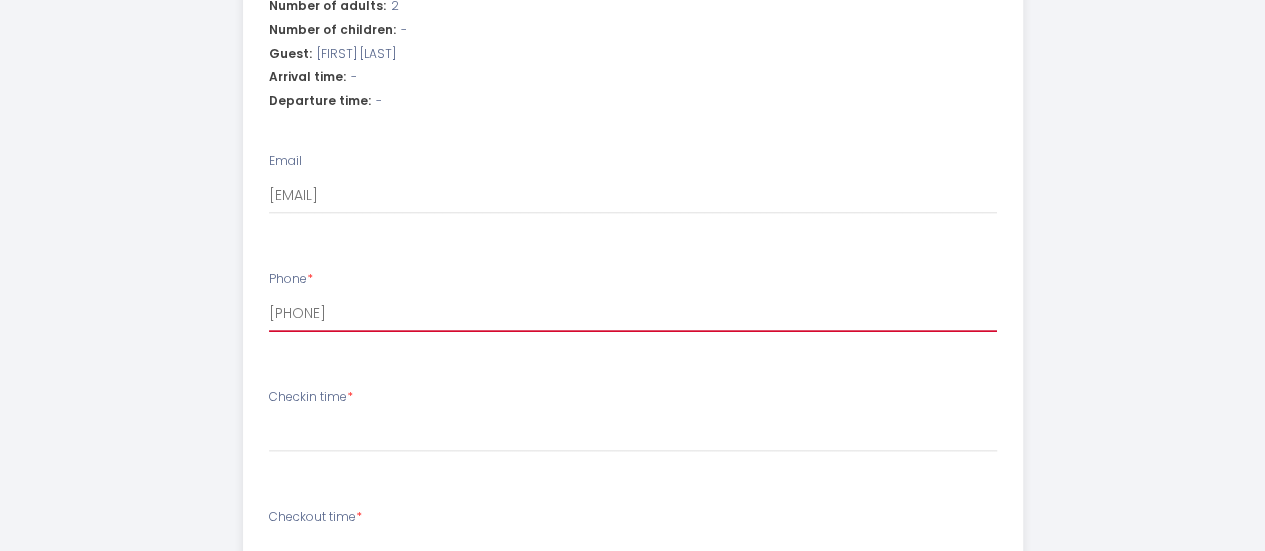 type on "[PHONE]" 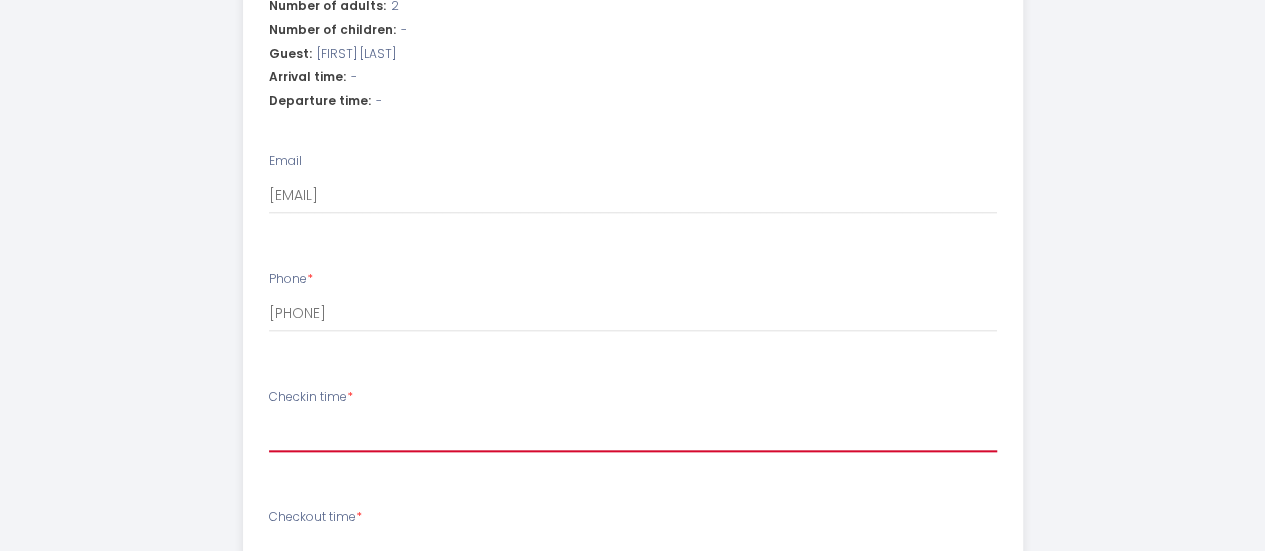 click on "15:00 15:30 16:00 16:30 17:00 17:30 18:00 18:30 19:00 19:30 20:00 20:30 21:00 21:30 22:00 22:30 23:00 23:30" at bounding box center (633, 433) 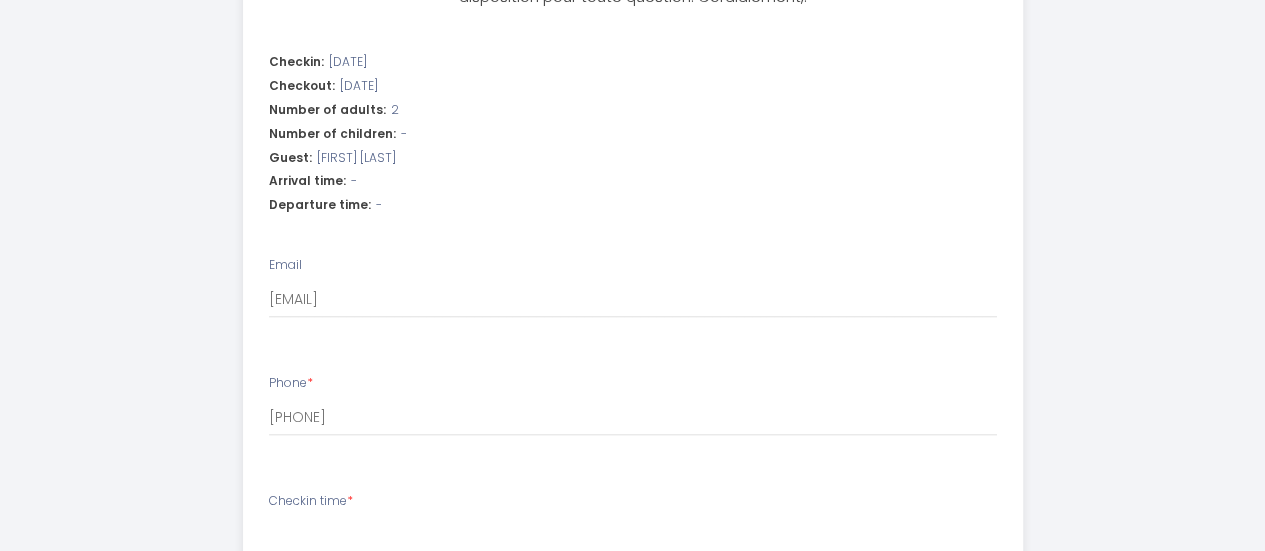 scroll, scrollTop: 882, scrollLeft: 0, axis: vertical 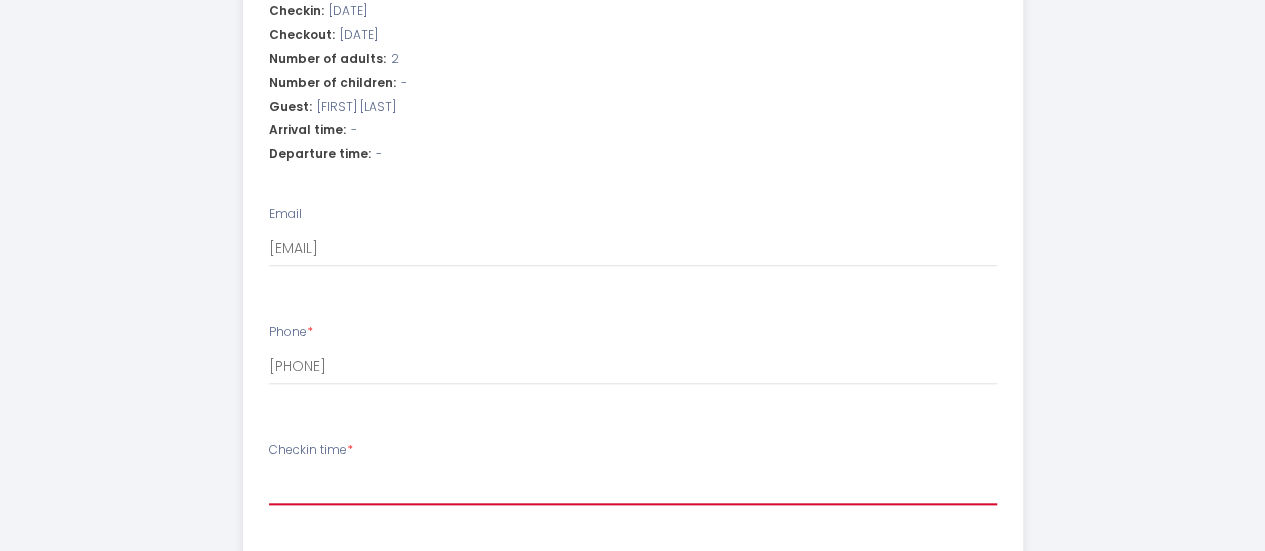 click on "15:00 15:30 16:00 16:30 17:00 17:30 18:00 18:30 19:00 19:30 20:00 20:30 21:00 21:30 22:00 22:30 23:00 23:30" at bounding box center (633, 486) 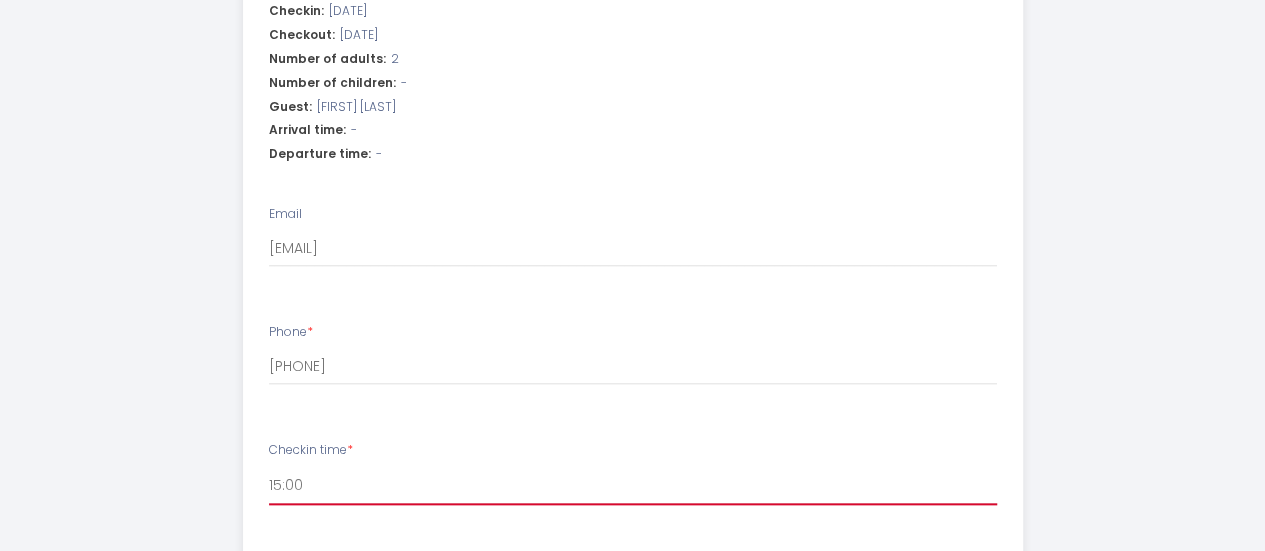 click on "15:00 15:30 16:00 16:30 17:00 17:30 18:00 18:30 19:00 19:30 20:00 20:30 21:00 21:30 22:00 22:30 23:00 23:30" at bounding box center (633, 486) 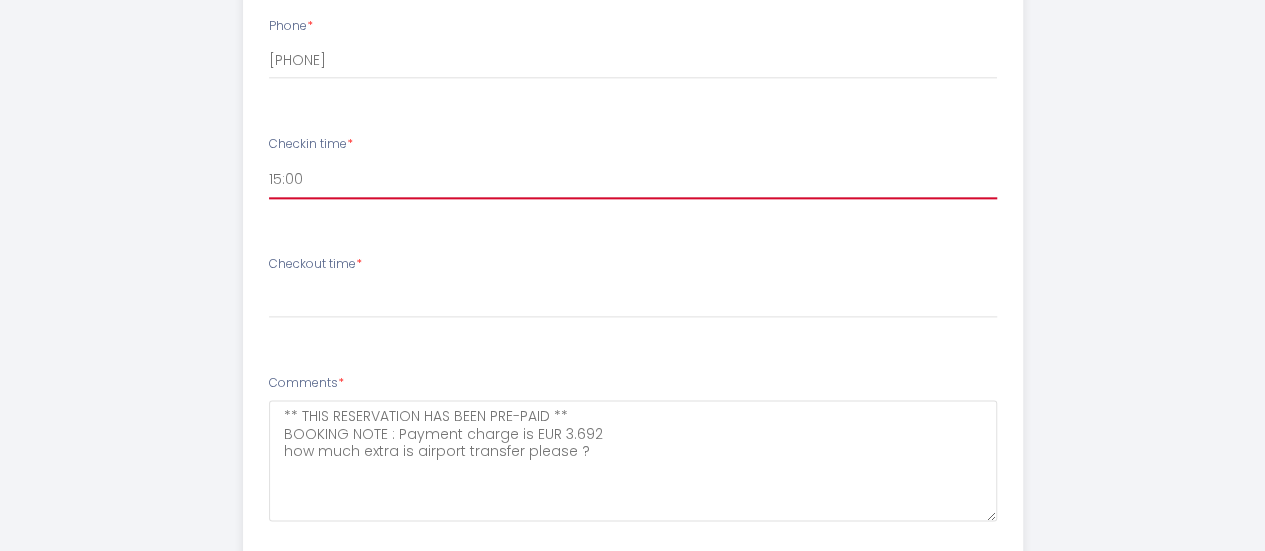scroll, scrollTop: 1189, scrollLeft: 0, axis: vertical 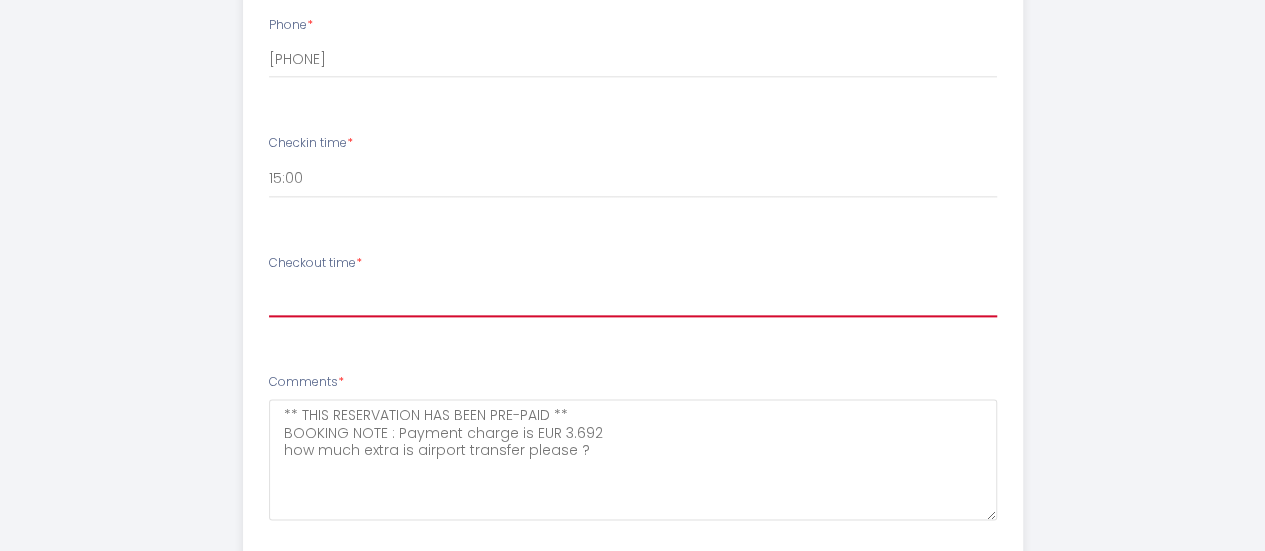 click on "00:00 00:30 01:00 01:30 02:00 02:30 03:00 03:30 04:00 04:30 05:00 05:30 06:00 06:30 07:00 07:30 08:00 08:30 09:00 09:30 10:00 10:30 11:00" at bounding box center [633, 298] 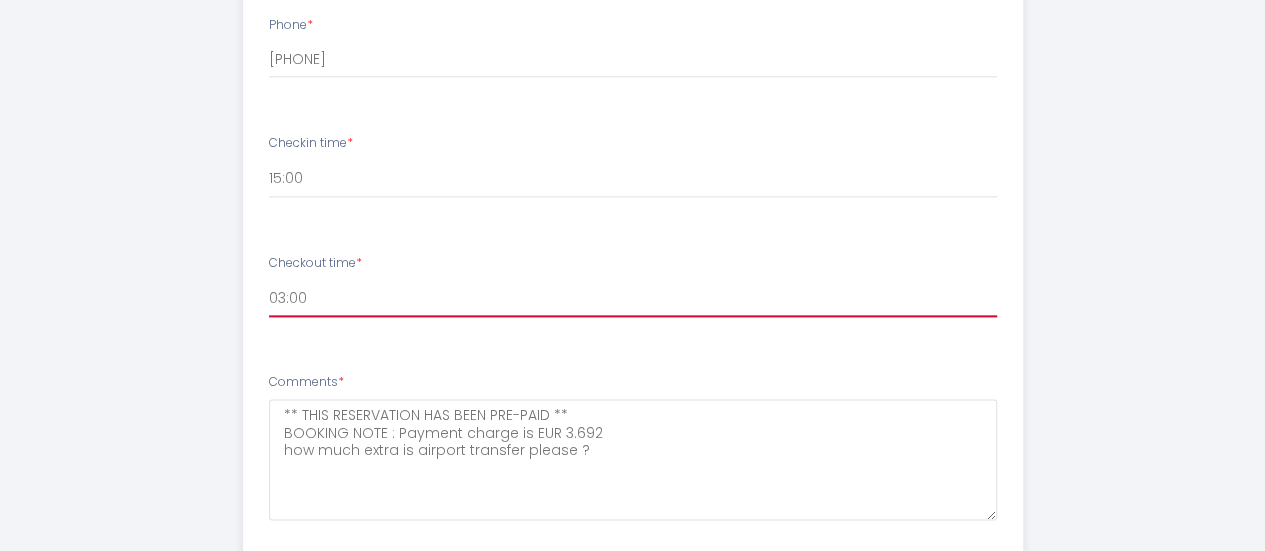 click on "00:00 00:30 01:00 01:30 02:00 02:30 03:00 03:30 04:00 04:30 05:00 05:30 06:00 06:30 07:00 07:30 08:00 08:30 09:00 09:30 10:00 10:30 11:00" at bounding box center [633, 298] 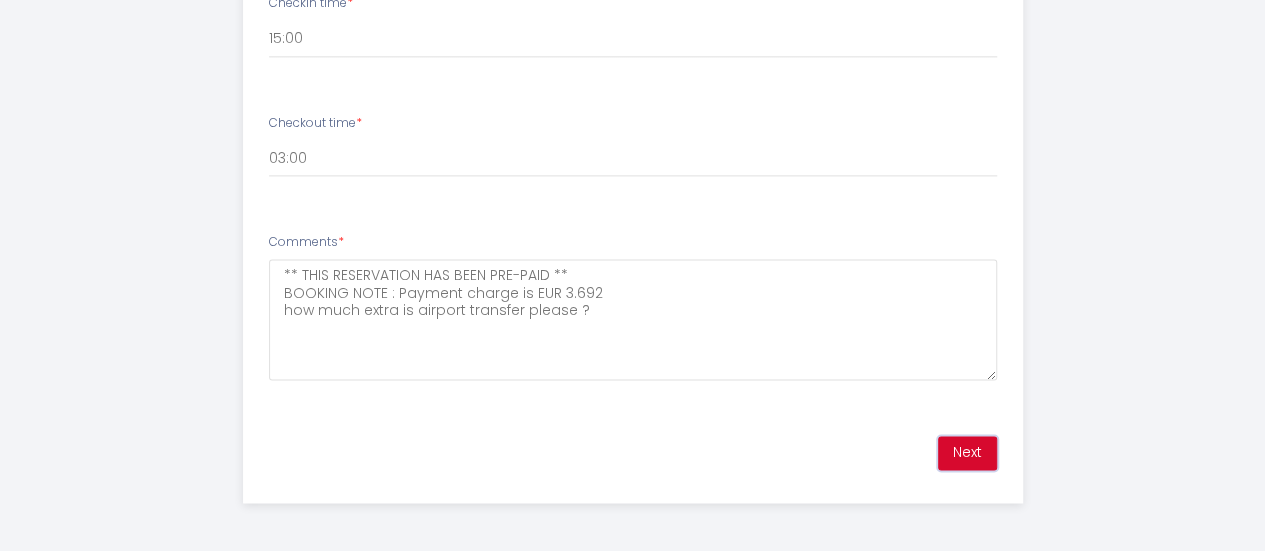 click on "Next" at bounding box center (967, 453) 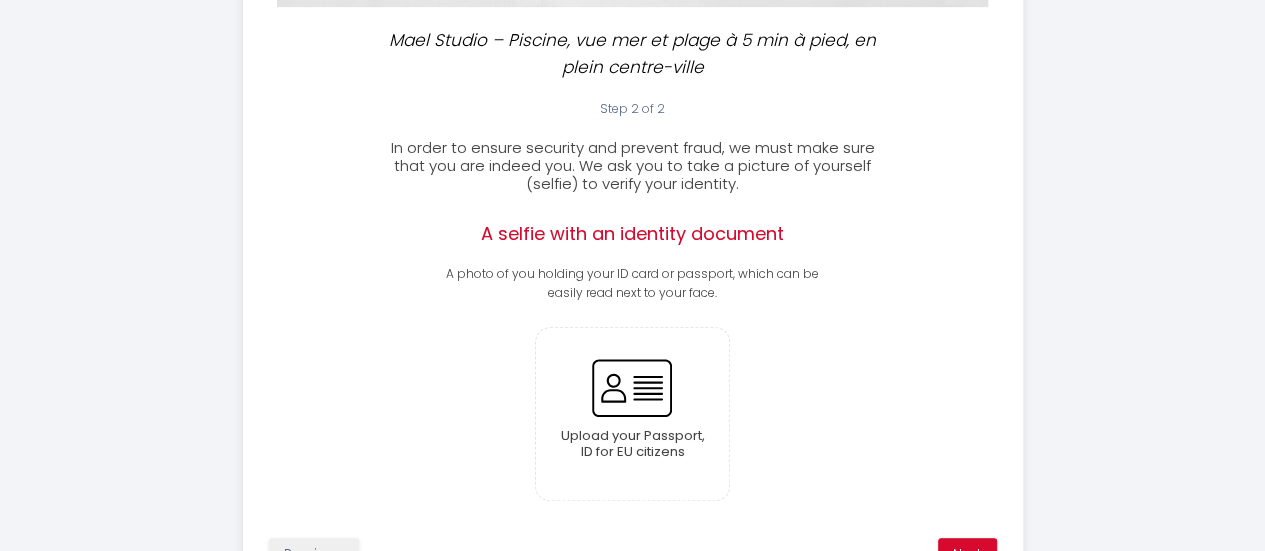 scroll, scrollTop: 523, scrollLeft: 0, axis: vertical 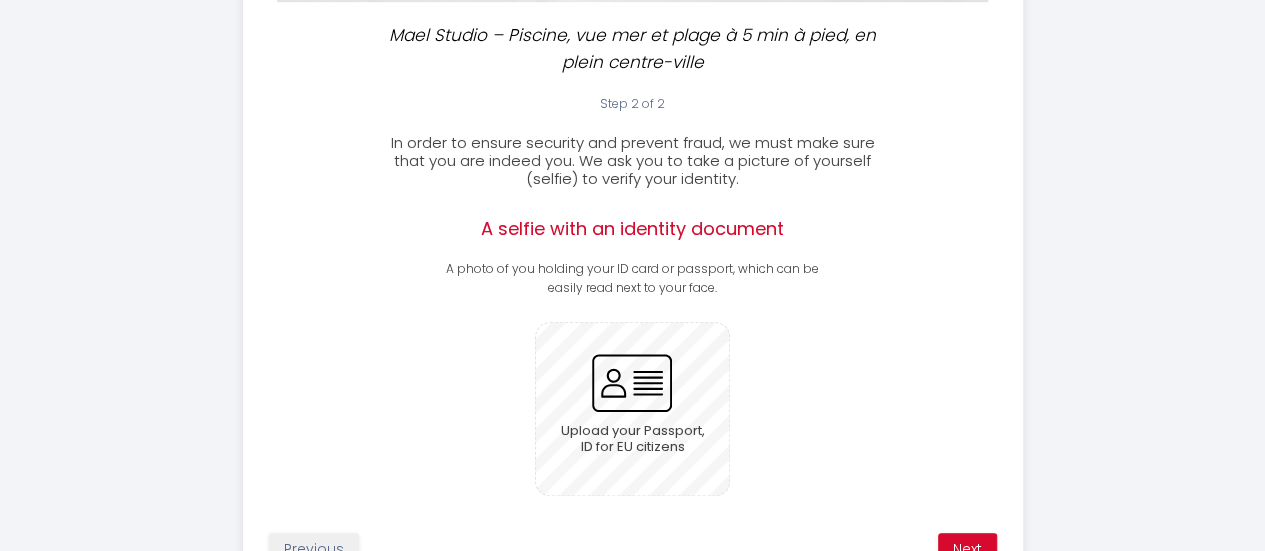 click at bounding box center [632, 408] 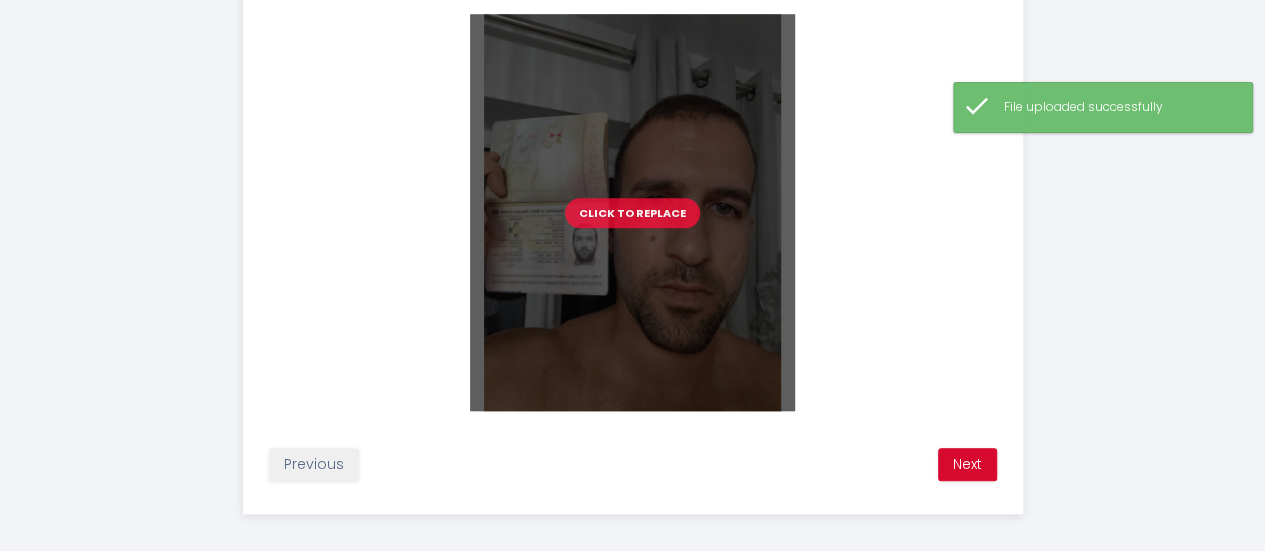 scroll, scrollTop: 833, scrollLeft: 0, axis: vertical 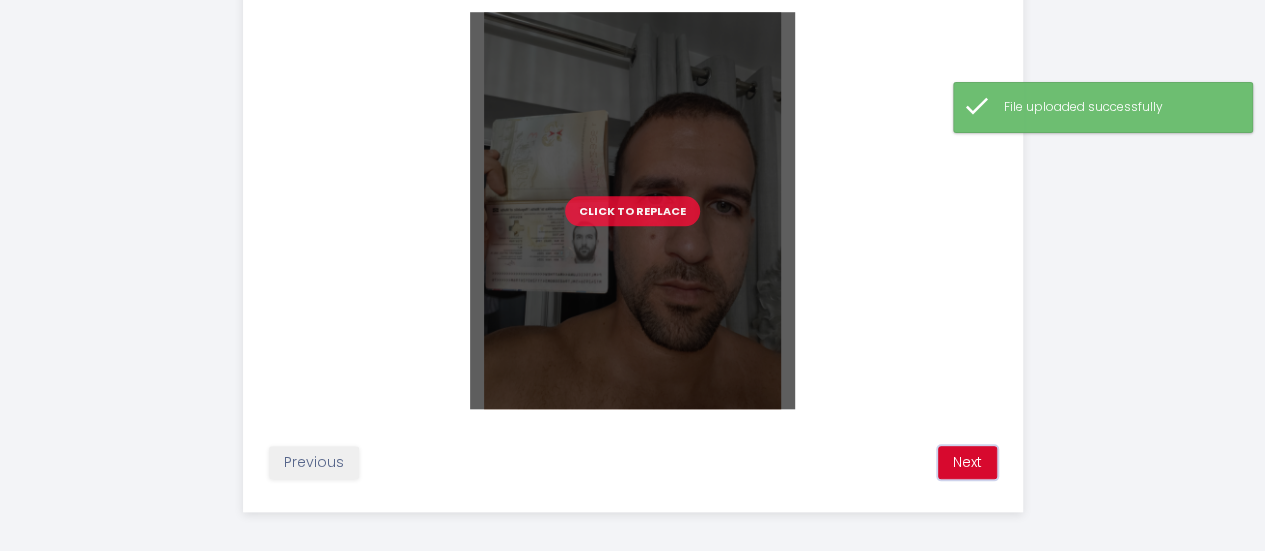 click on "Next" at bounding box center [967, 463] 